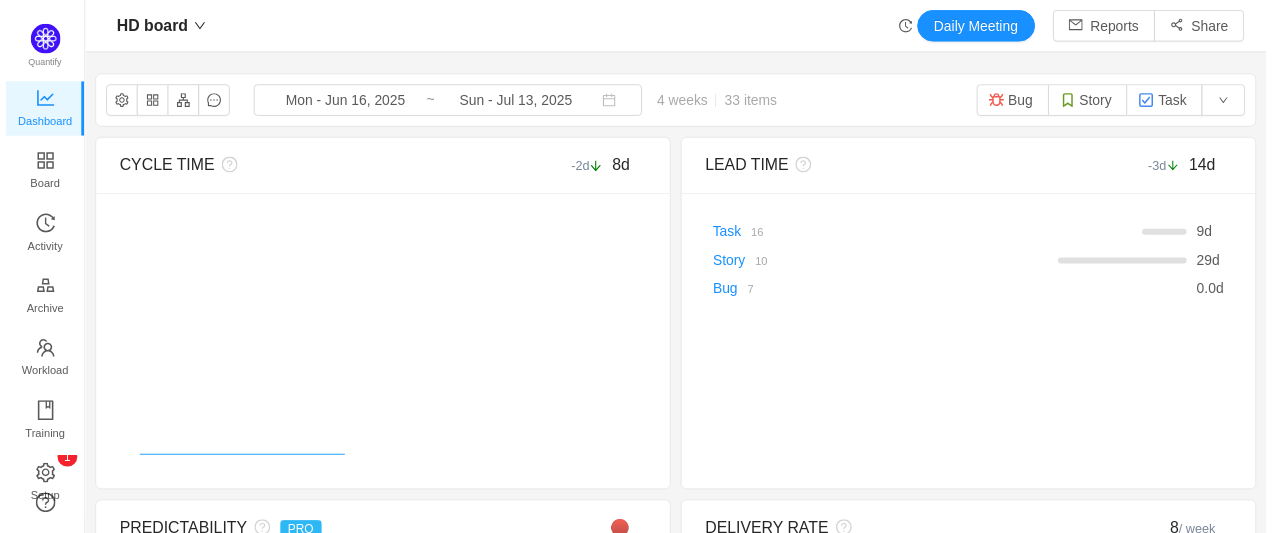 scroll, scrollTop: 0, scrollLeft: 0, axis: both 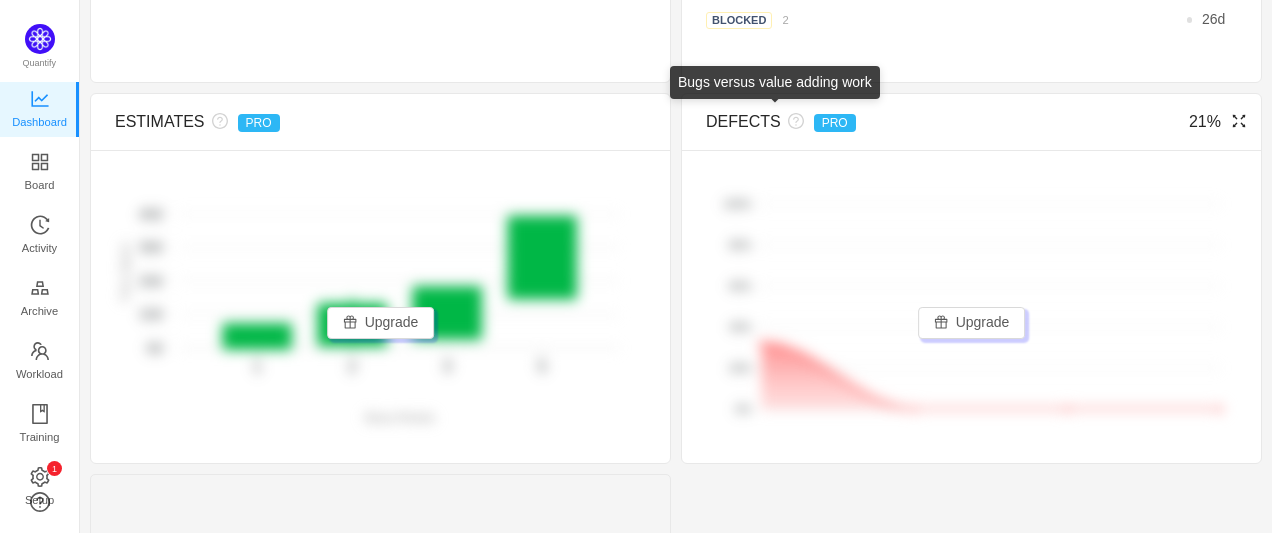 click at bounding box center [796, 121] 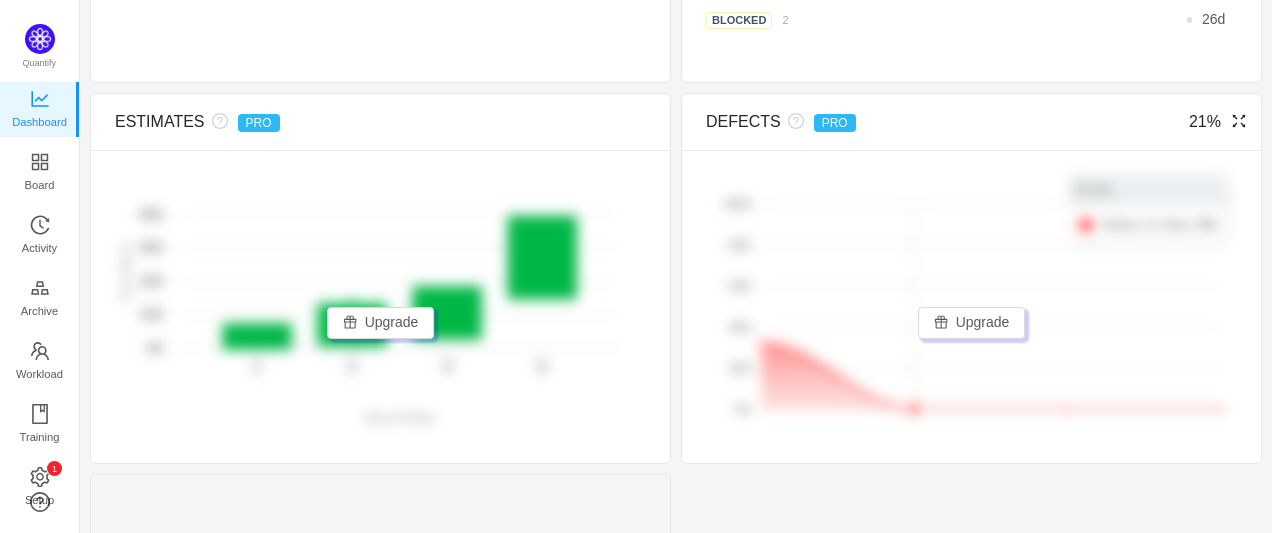 scroll, scrollTop: 14, scrollLeft: 0, axis: vertical 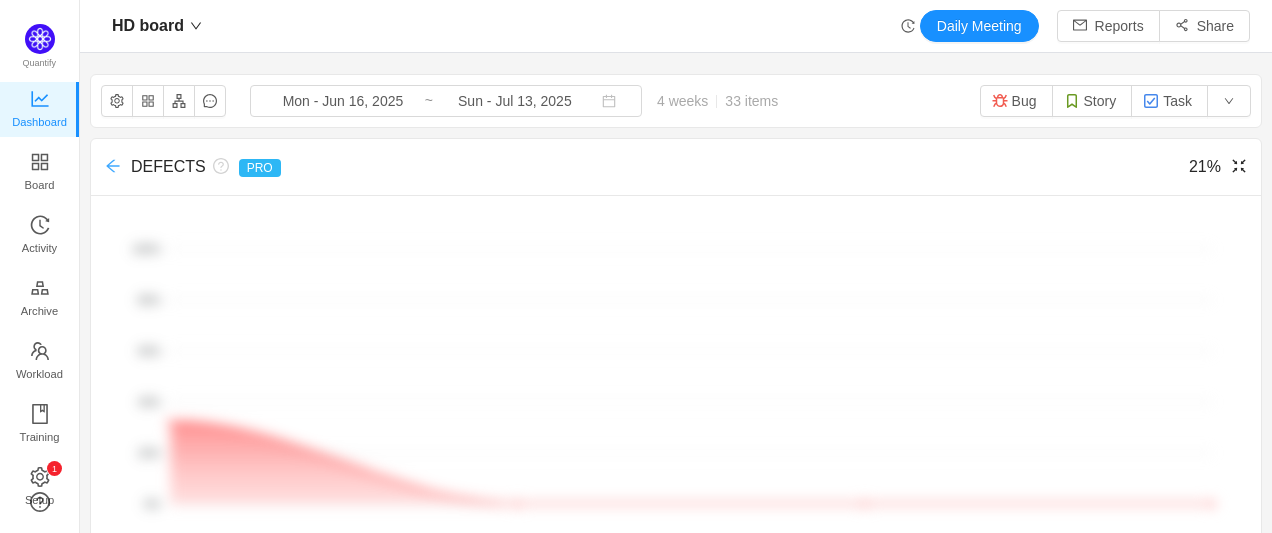 click at bounding box center (113, 166) 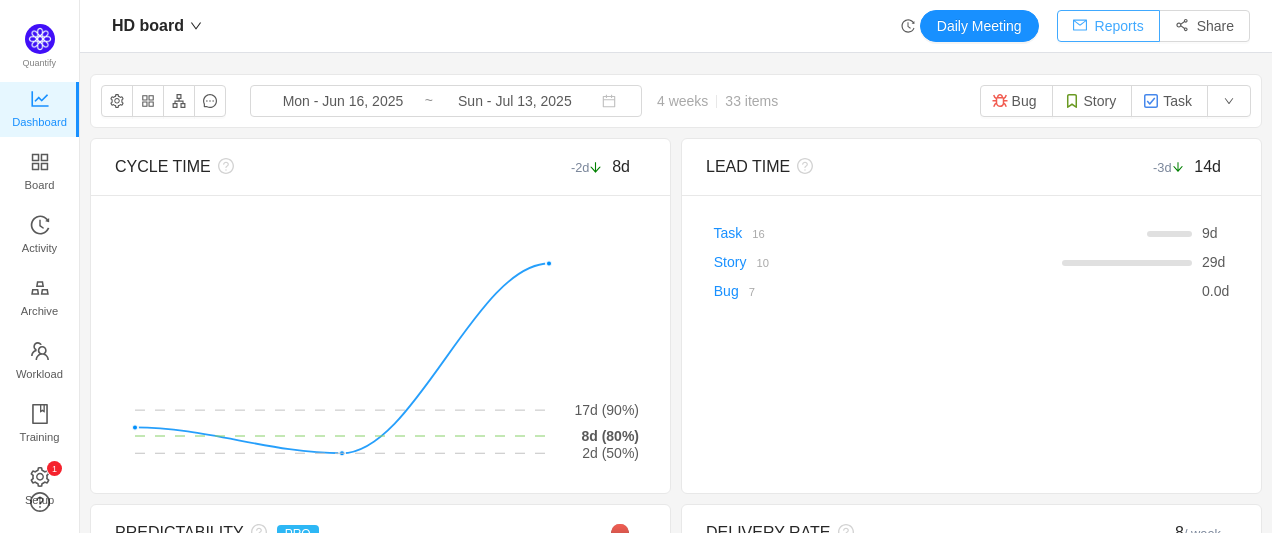 click on "Reports" at bounding box center (1108, 26) 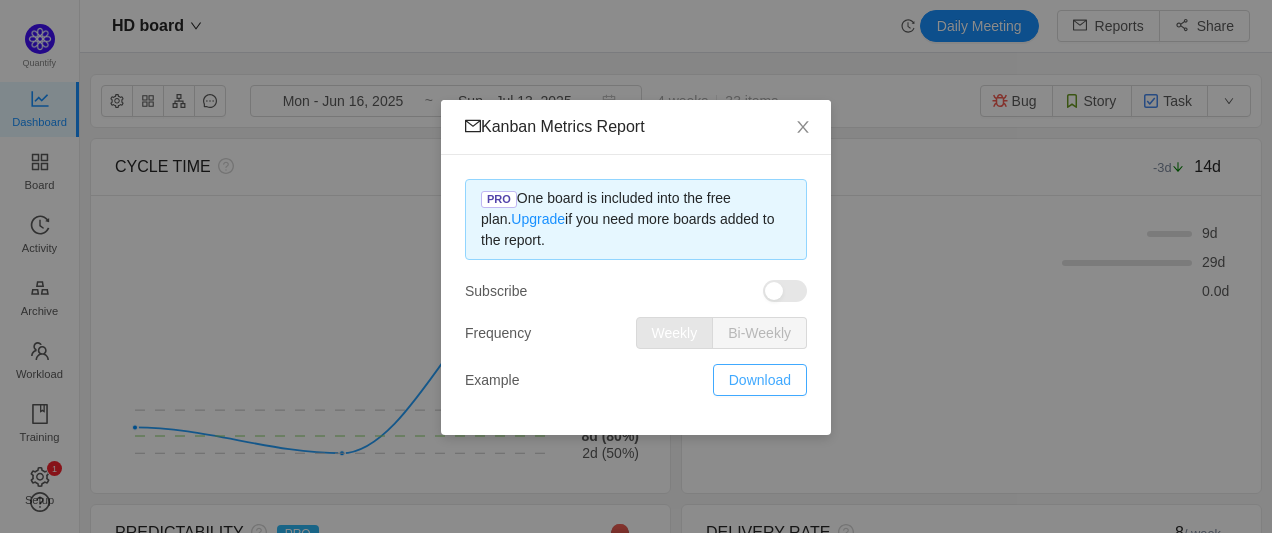 click on "Download" at bounding box center (760, 380) 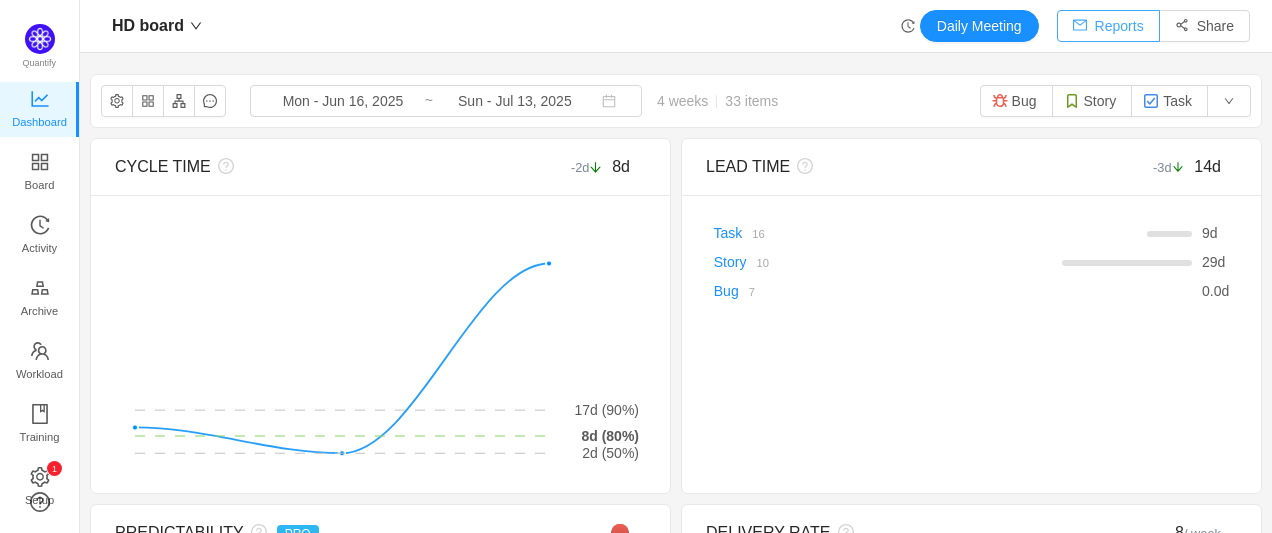 scroll, scrollTop: 25, scrollLeft: 25, axis: both 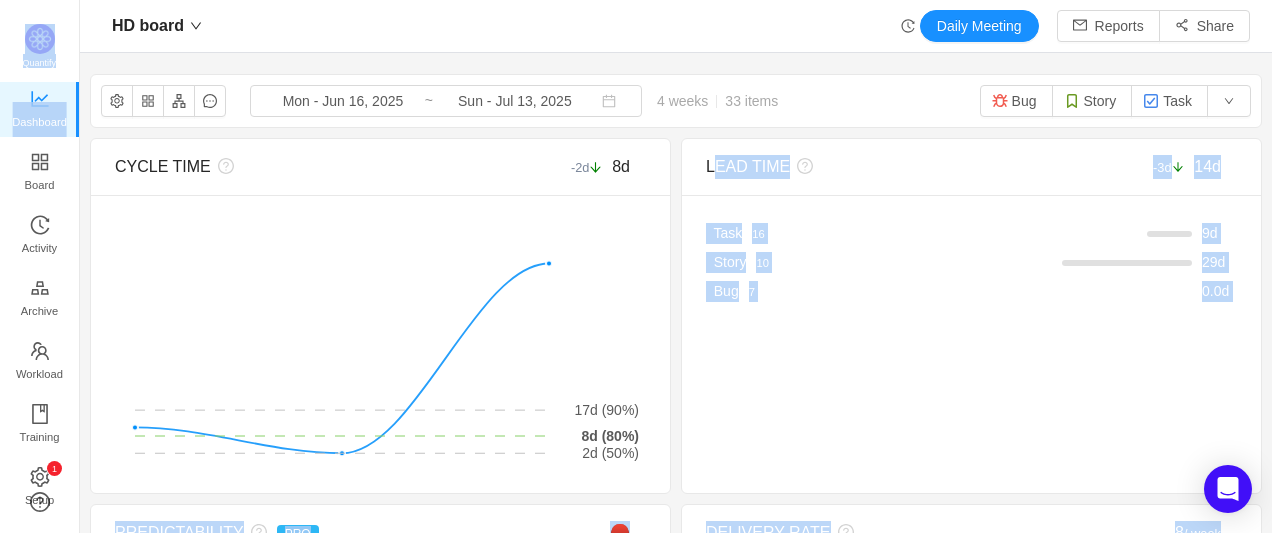 drag, startPoint x: 78, startPoint y: 102, endPoint x: 85, endPoint y: 280, distance: 178.13759 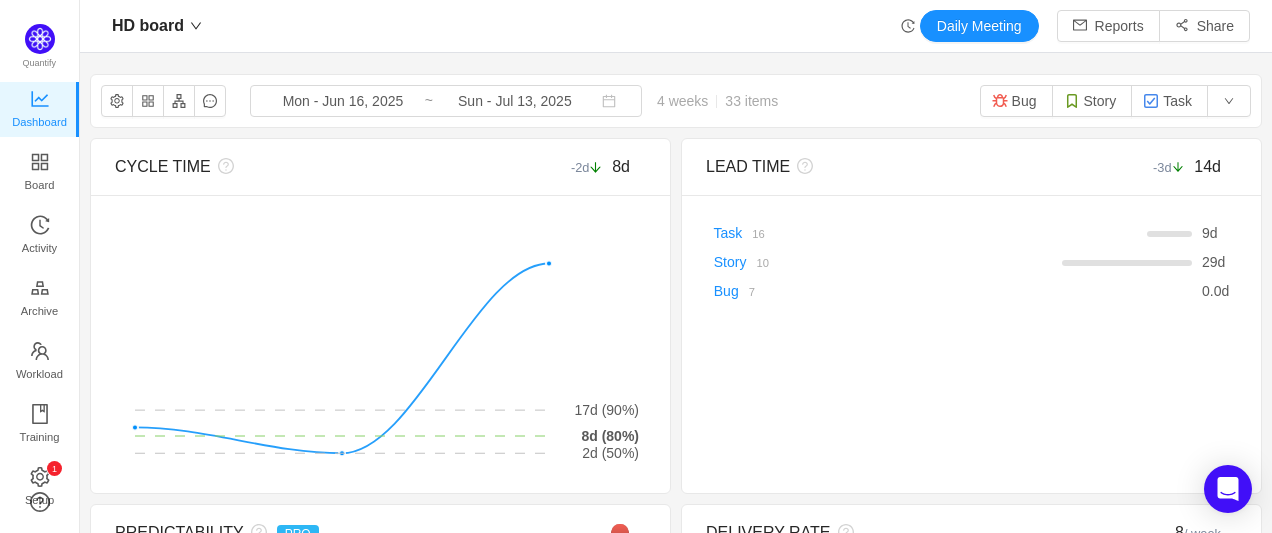 click on "HD board Mon - [DATE]  ~  Sun - [DATE]   4 weeks  33 items Bug Story Task  CYCLE TIME   -2d   8d   There are no delivered work items in the selected period  Possible solutions 2d (50%) 17d (90%) 8d (80%)  LEAD TIME   -3d   14d   There are no delivered work items in the selected period  Possible solutions    Task 16 9 d     Story 10 29 d     Bug 7 0.0 d  PREDICTABILITY  PRO  🔴 20 20 15 15 10 10 5 5 0 0 # of items delivered 0d 0d 5d 5d 9d 9d 13d 13d 18d 18d 22d 22d 26d 26d 31d 31d 35d 35d 39d 39d 80% ✕ Download SVG Download PNG Download CSV 13d  lead time  80%  probability 7 of 26  delayed  Upgrade DELIVERY RATE  8  / week ✕          22   6   5   0  FLOW OF ITEMS (WiP)  64  / day Arrived 40 WiP 64 Departured 38 TIME IN STATUS  0d   7d   There are no delivered work items in the selected period  Possible solutions To Do  To Do  38 10 d  In Progress  In Progress  33 7 d  QA  QA  16 4 d  Blocked  Blocked  2 26 d  ESTIMATES  PRO  There are no items with estimates  40d 40d 30d 30d 20d 20d 10d 0d" at bounding box center (676, 975) 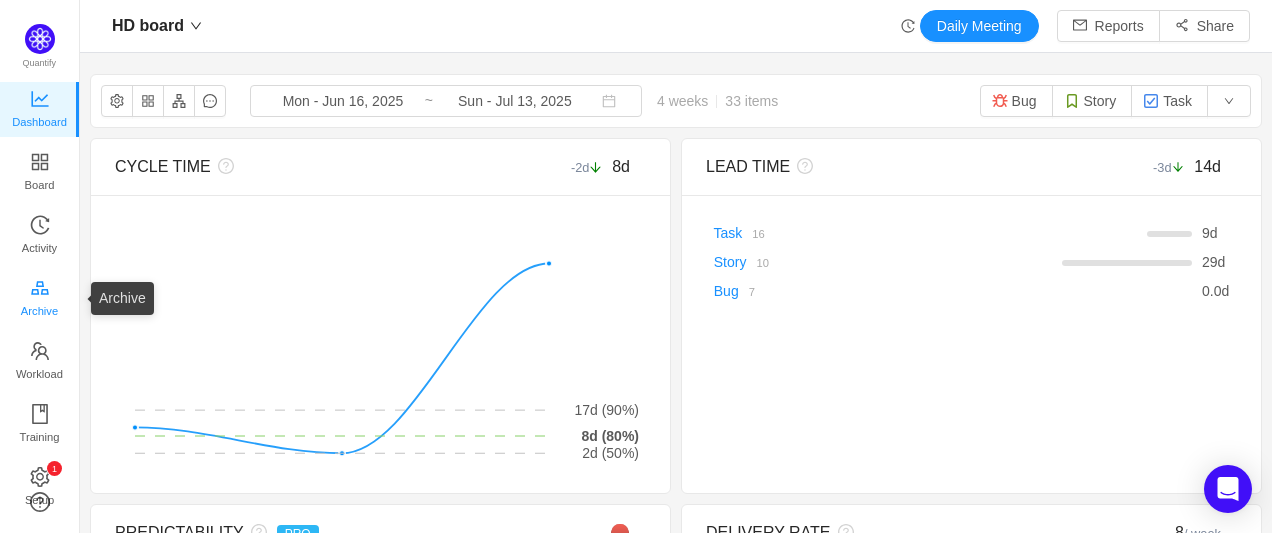click on "Archive" at bounding box center (39, 311) 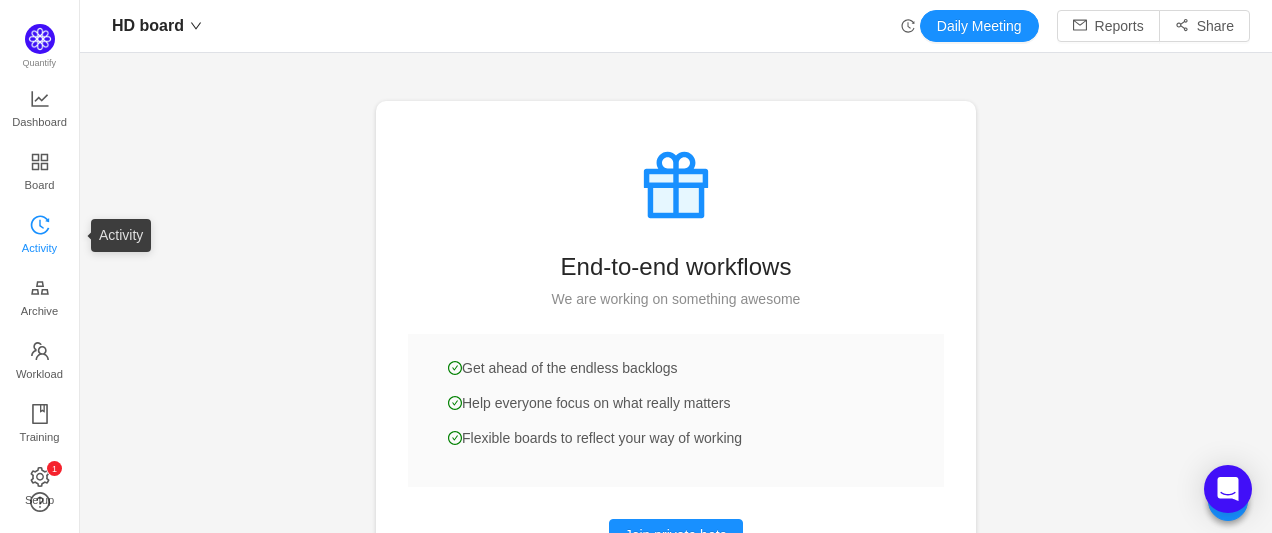 click on "Activity" at bounding box center (40, 236) 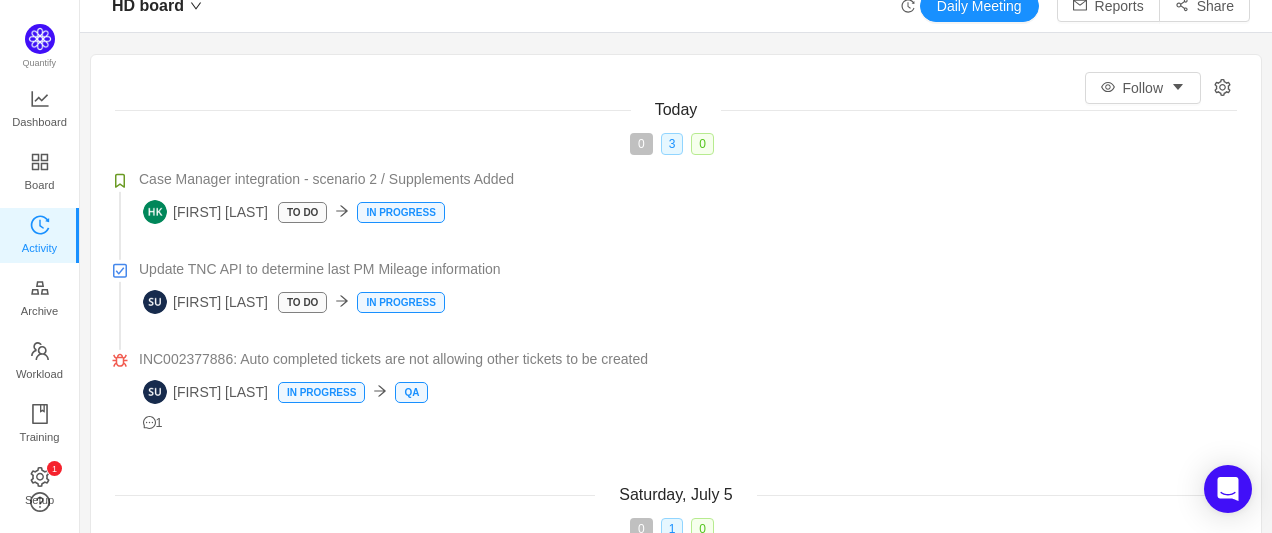 scroll, scrollTop: 0, scrollLeft: 0, axis: both 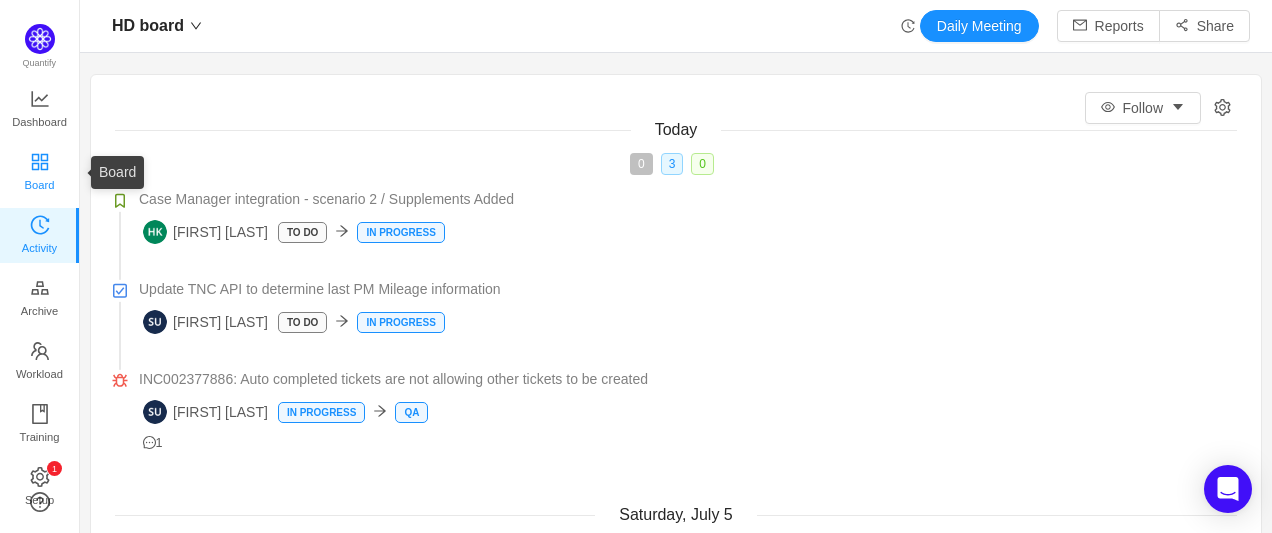 click on "Board" at bounding box center [40, 185] 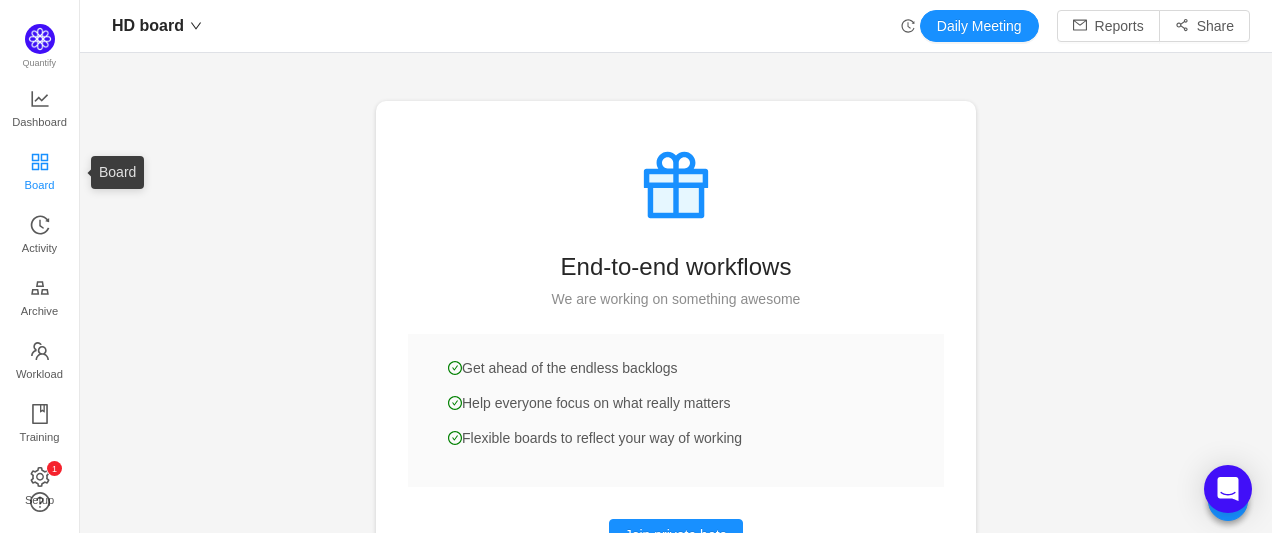 click at bounding box center [39, 161] 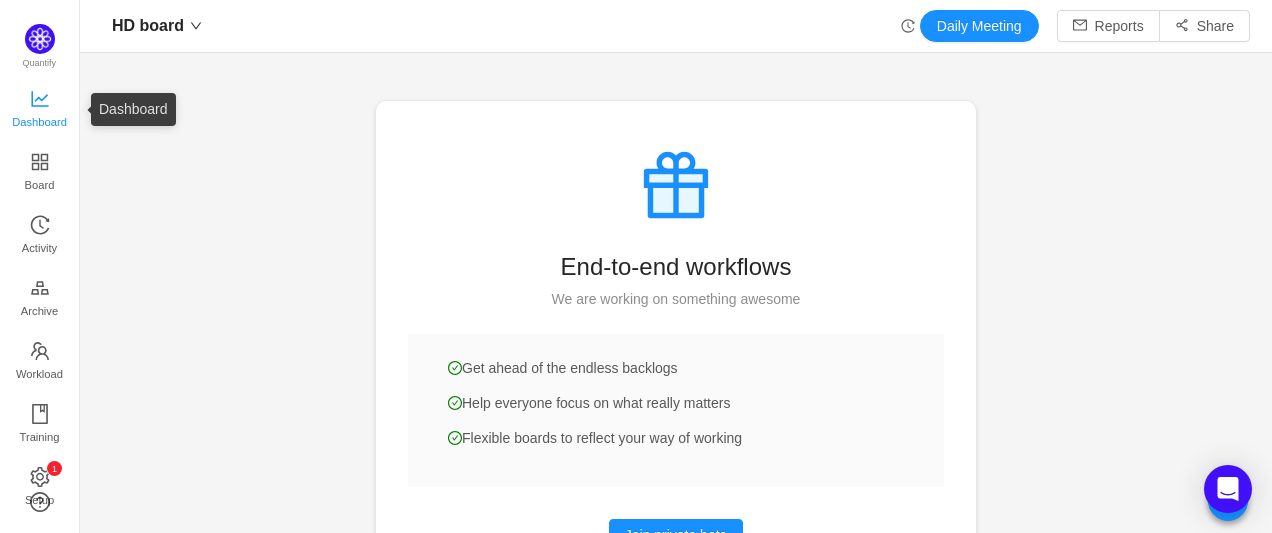 click on "Dashboard" at bounding box center [40, 110] 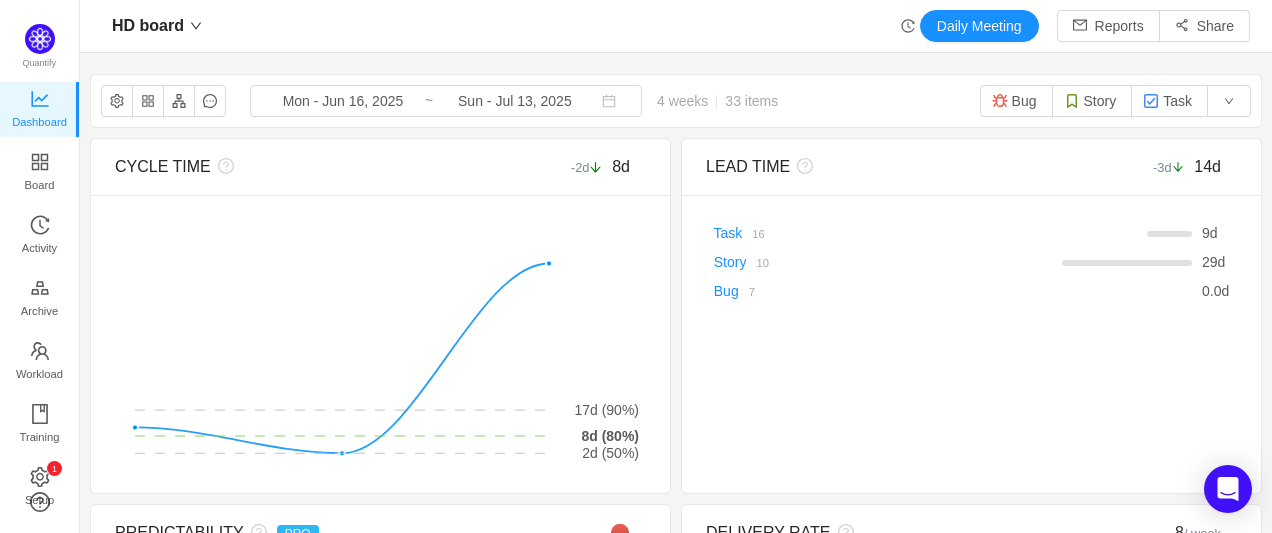 click on "Quantify Dashboard Board Activity Archive Workload Training 0 1 2 3 4 5 6 7 8 9 0 1 2 3 4 5 6 7 8 9 0 1 2 3 4 5 6 7 8 9 Setup About" at bounding box center [39, 266] 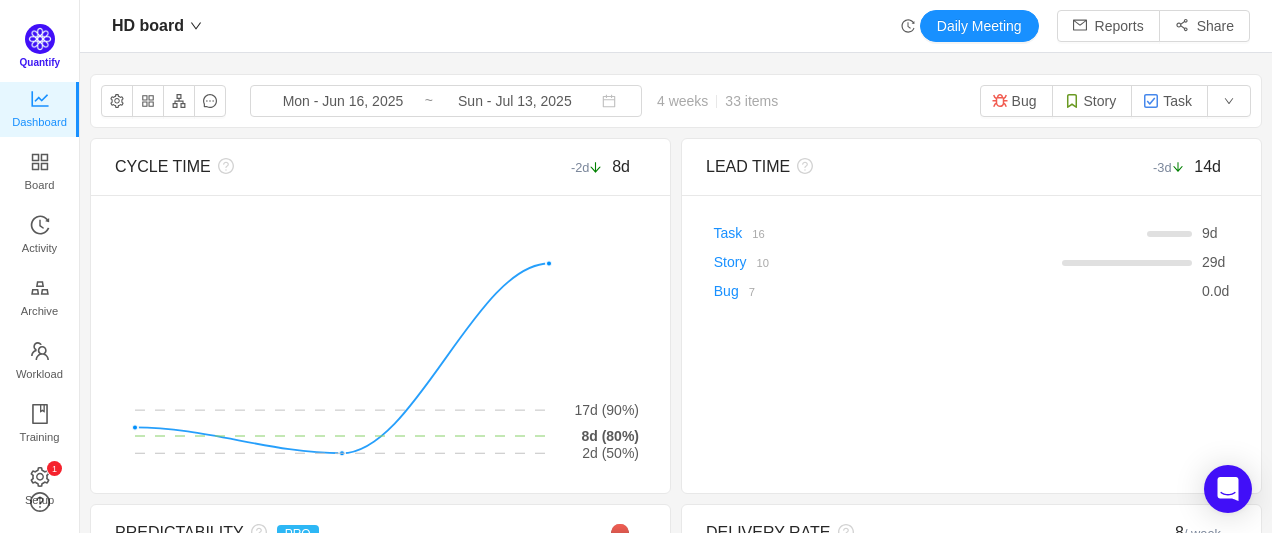 click at bounding box center (40, 39) 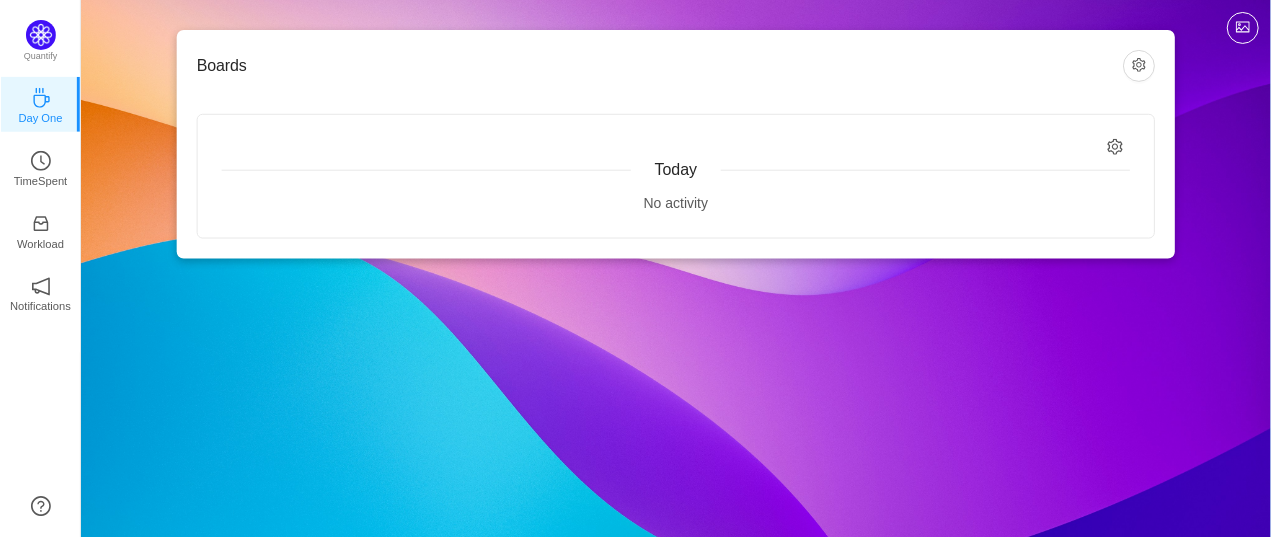 scroll, scrollTop: 0, scrollLeft: 0, axis: both 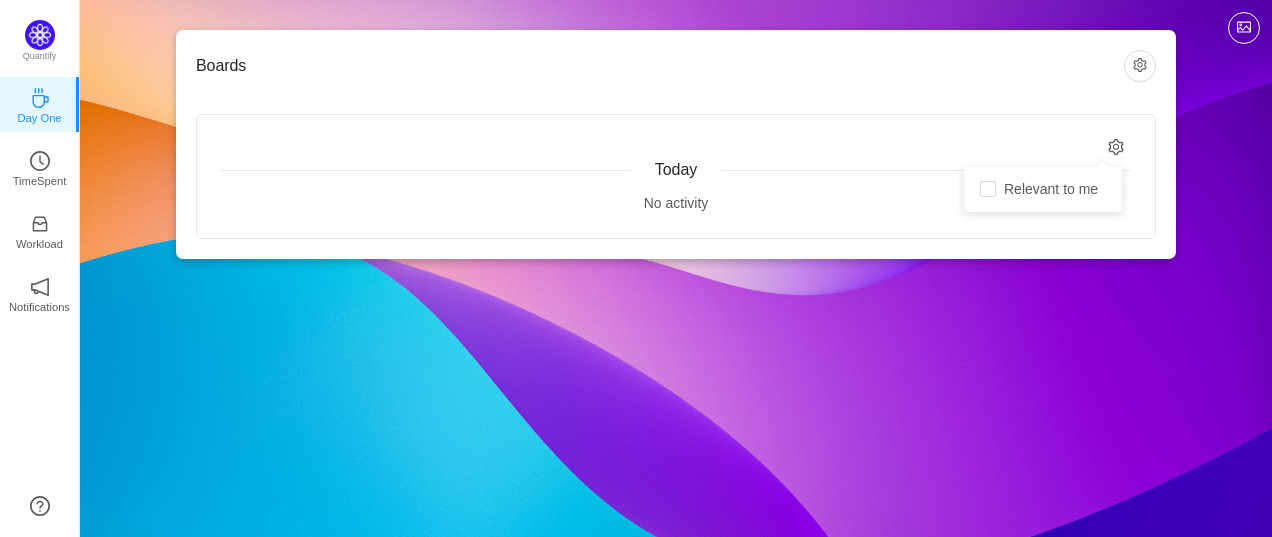 click at bounding box center (1117, 146) 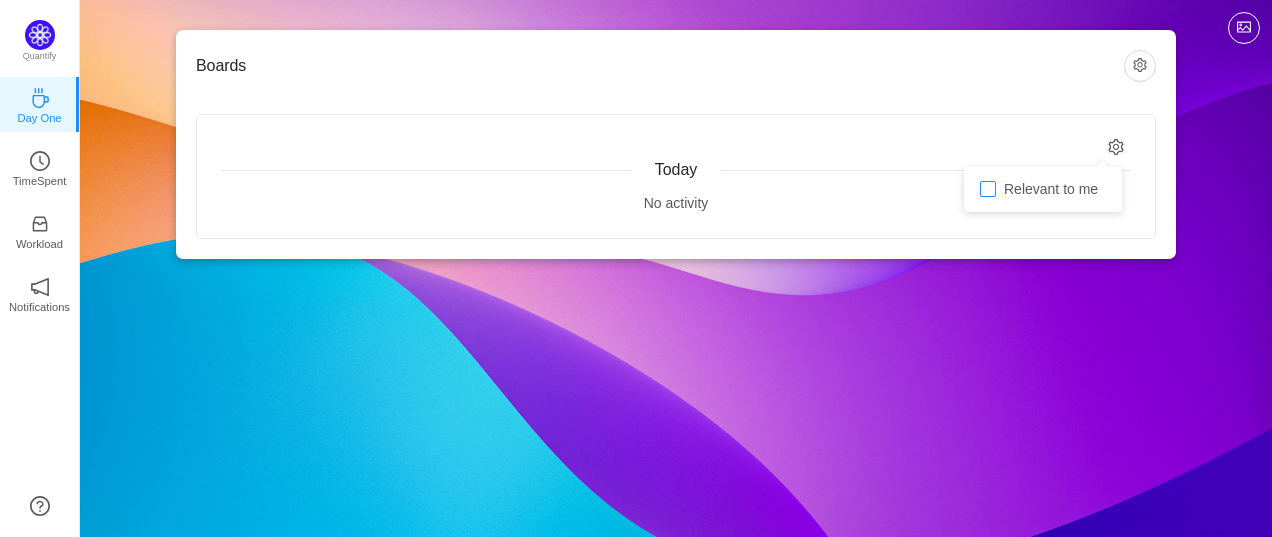 click on "Relevant to me" at bounding box center (988, 189) 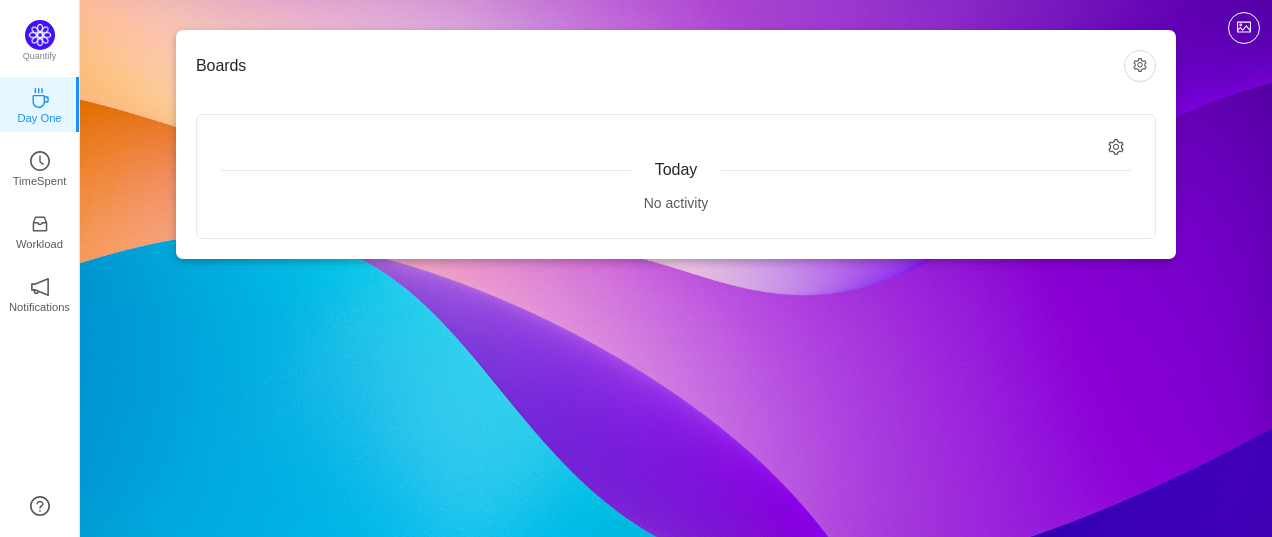 click on "Boards  Today   No activity  Quantify Day One TimeSpent Workload Notifications About" at bounding box center (676, 268) 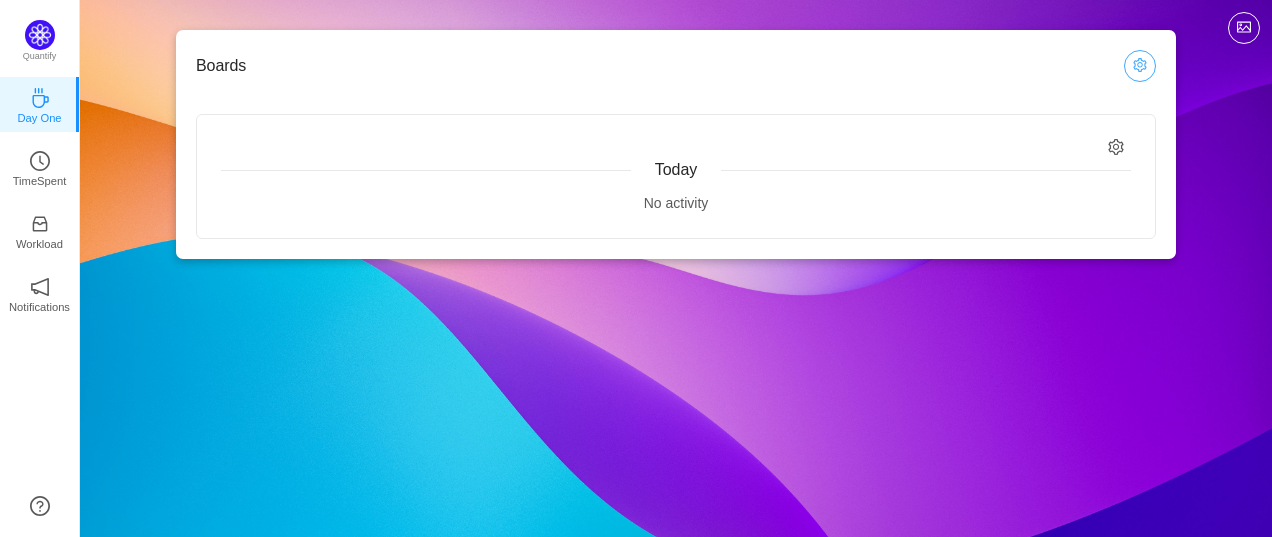 click at bounding box center (1140, 66) 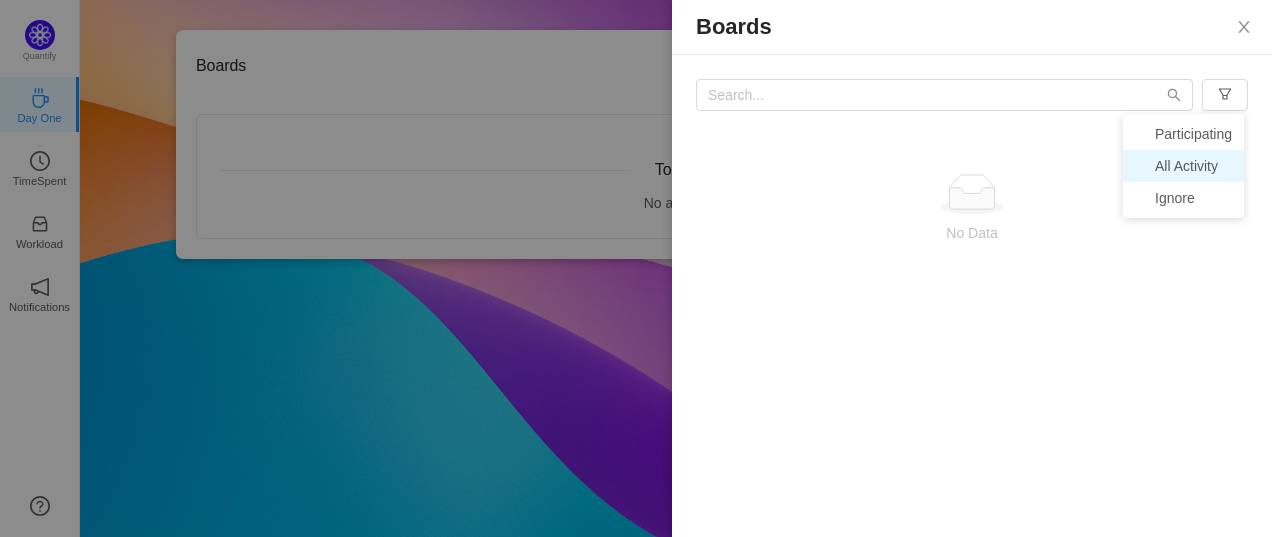 click on "All Activity" at bounding box center (1183, 166) 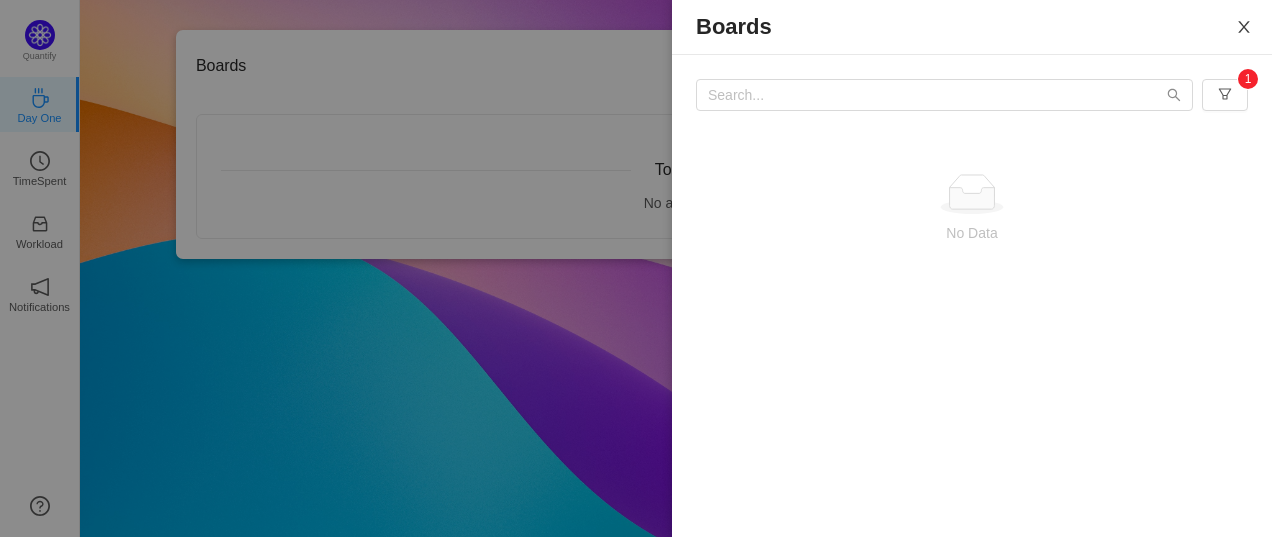 click at bounding box center [1243, 27] 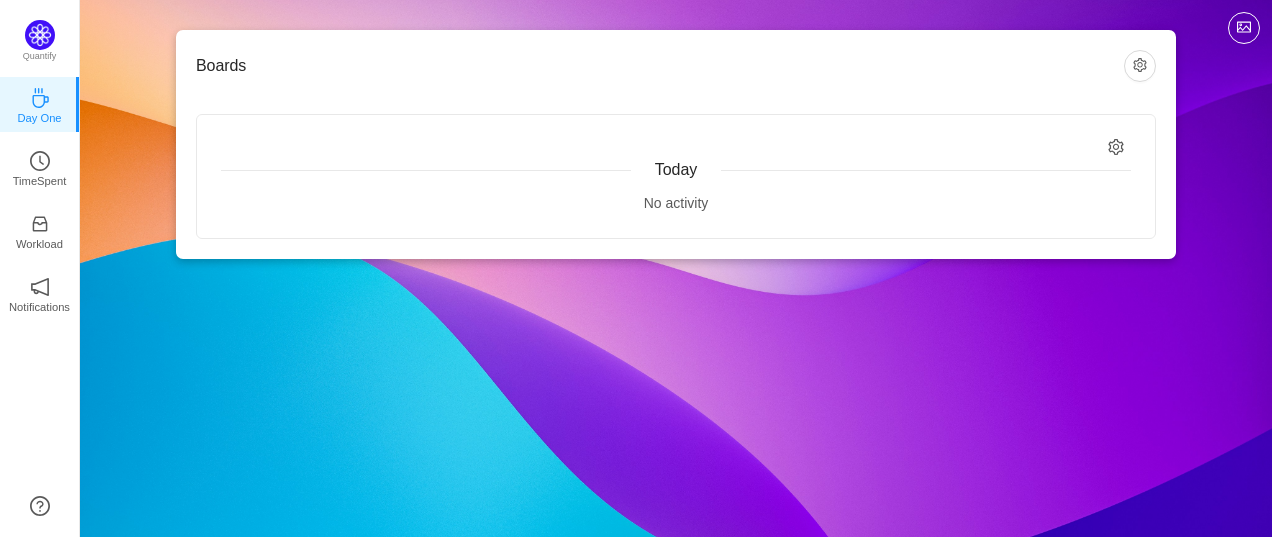click on "Boards  Today   No activity  Quantify Day One TimeSpent Workload Notifications About" at bounding box center (676, 268) 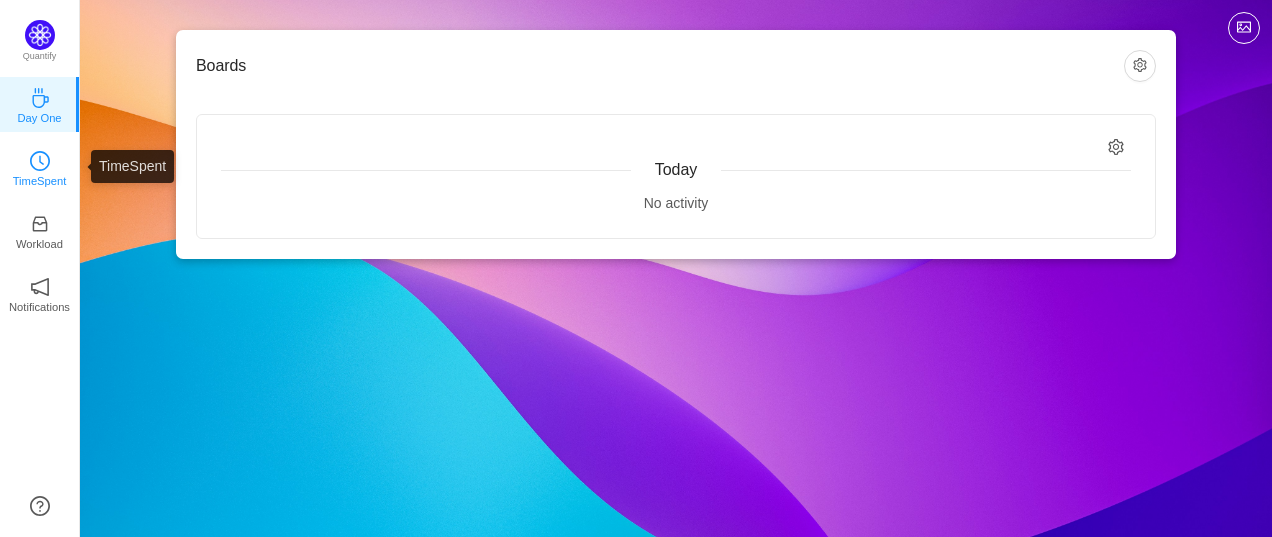 click on "TimeSpent" at bounding box center [40, 181] 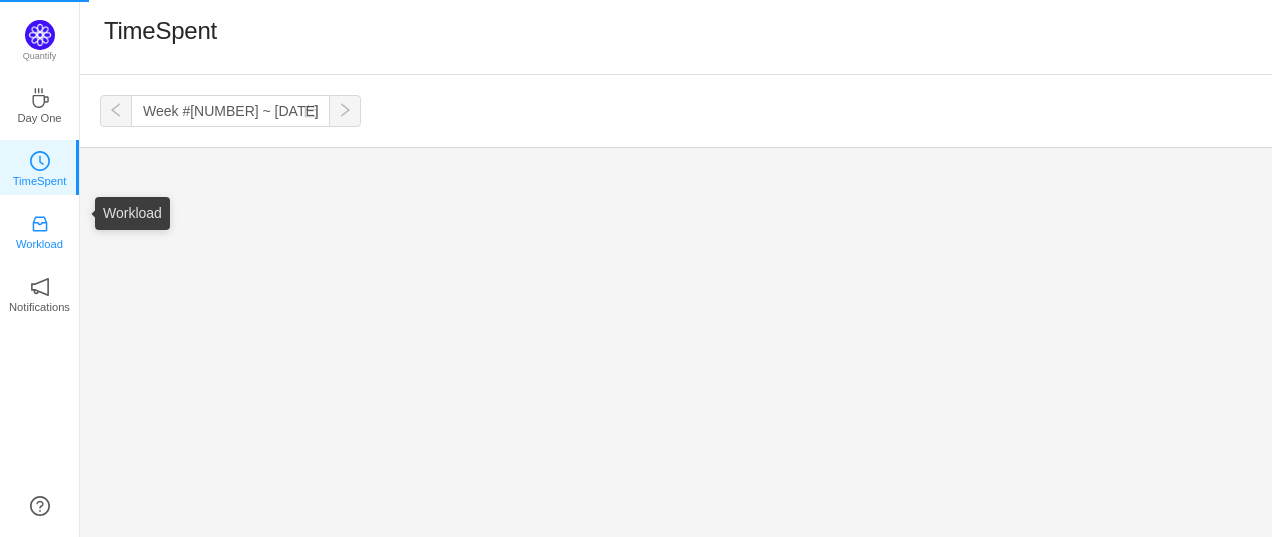 click at bounding box center (40, 224) 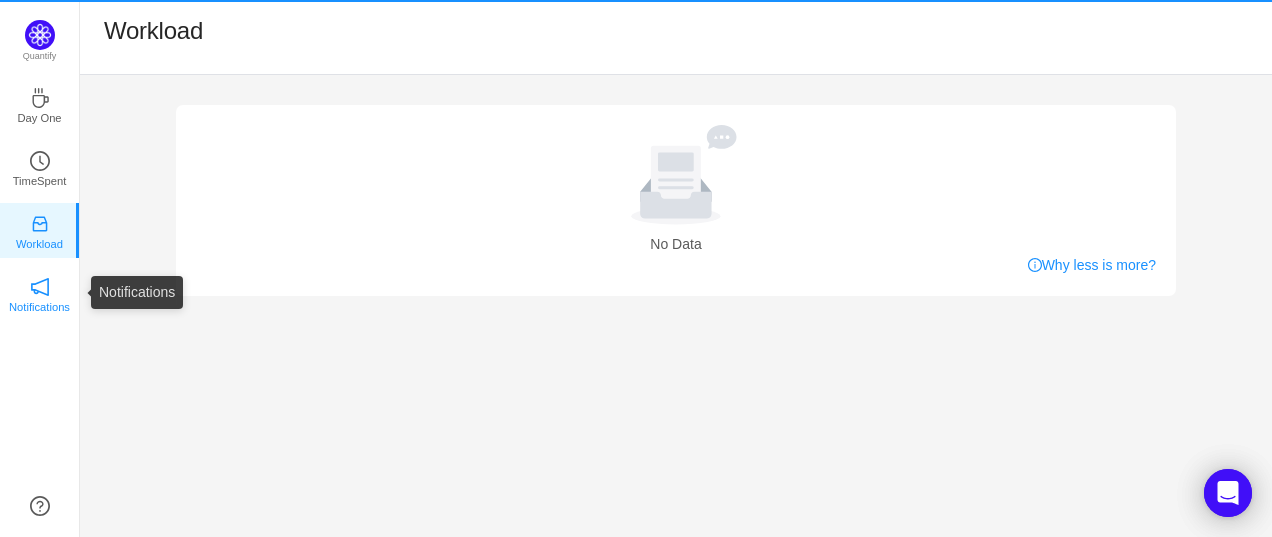 click on "Notifications" at bounding box center [39, 307] 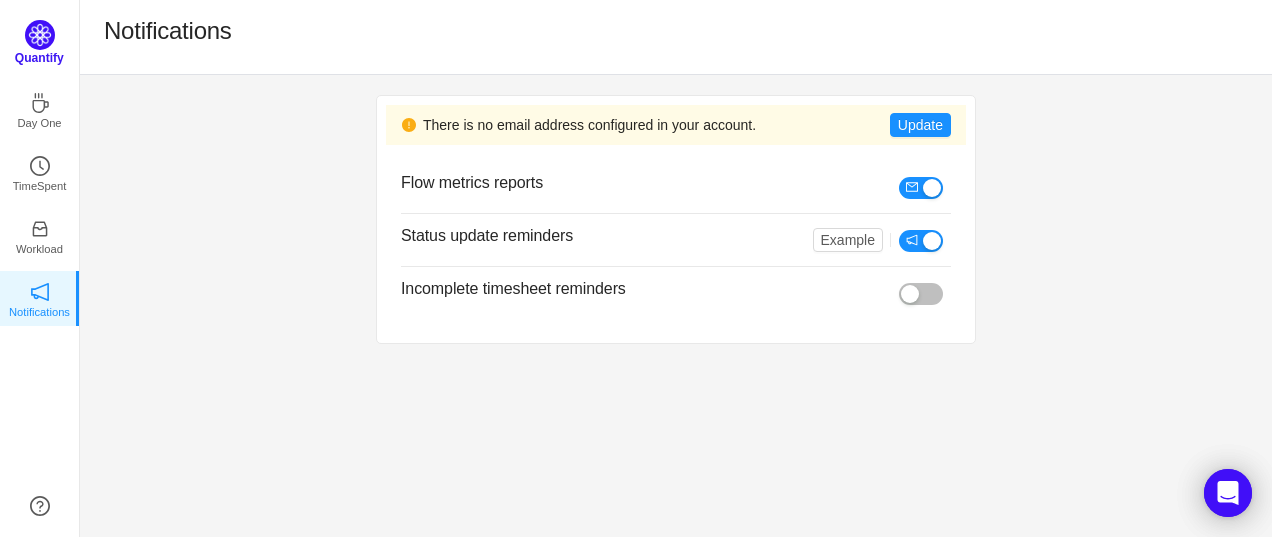 click at bounding box center [40, 35] 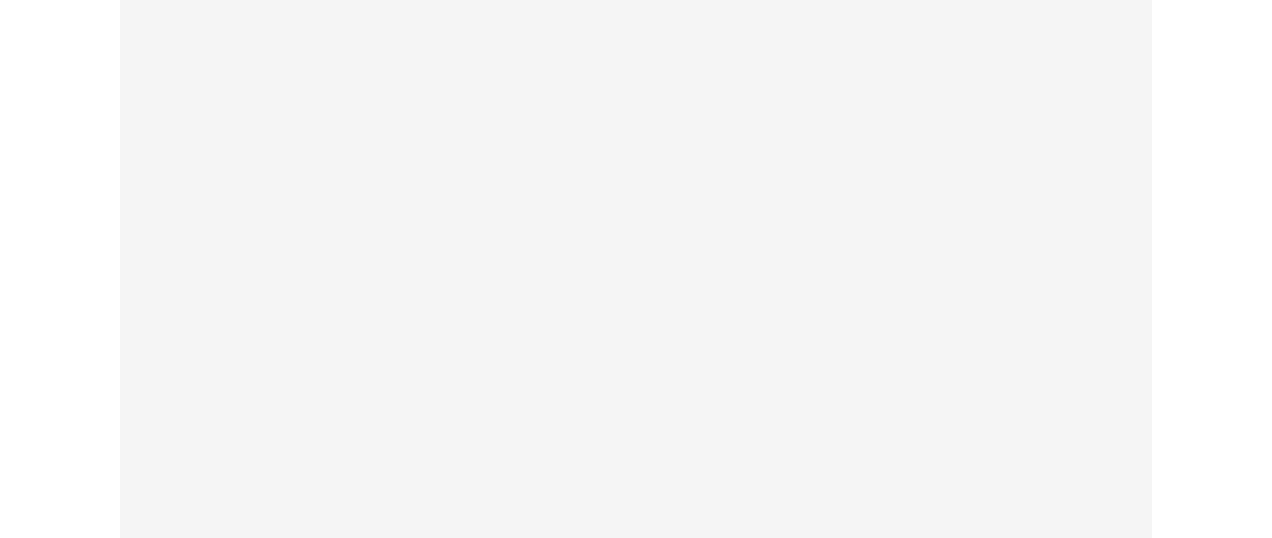 scroll, scrollTop: 0, scrollLeft: 0, axis: both 